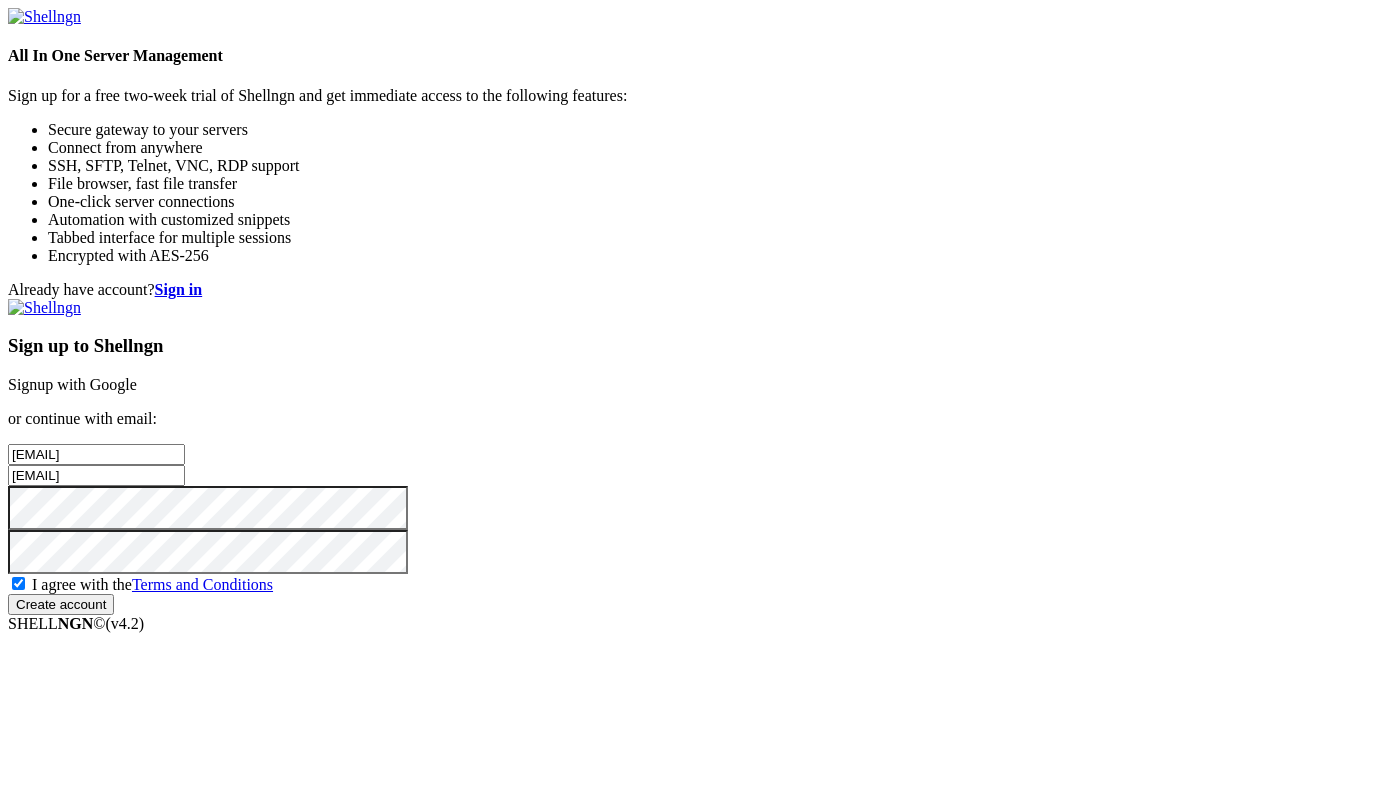 scroll, scrollTop: 0, scrollLeft: 0, axis: both 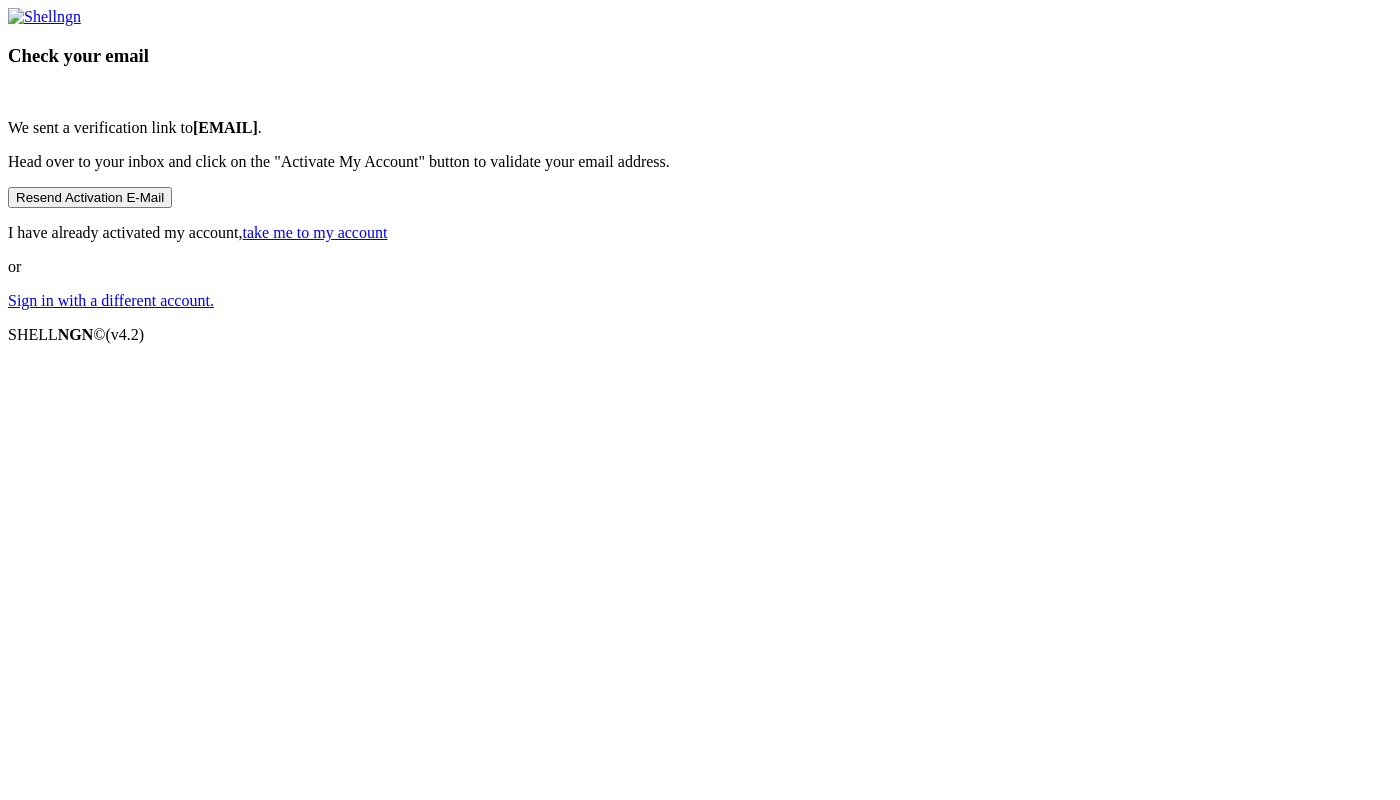 drag, startPoint x: 714, startPoint y: 384, endPoint x: 871, endPoint y: 387, distance: 157.02866 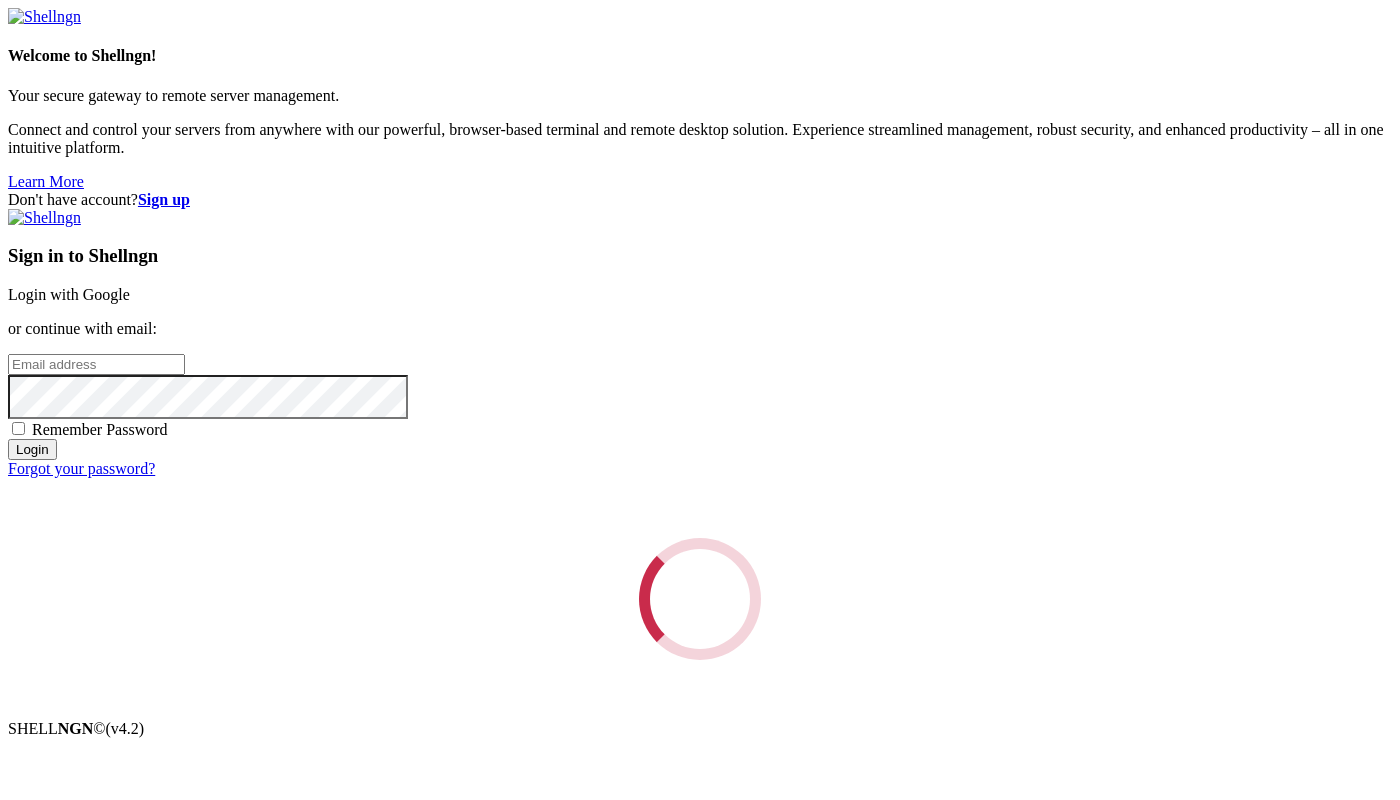 scroll, scrollTop: 0, scrollLeft: 0, axis: both 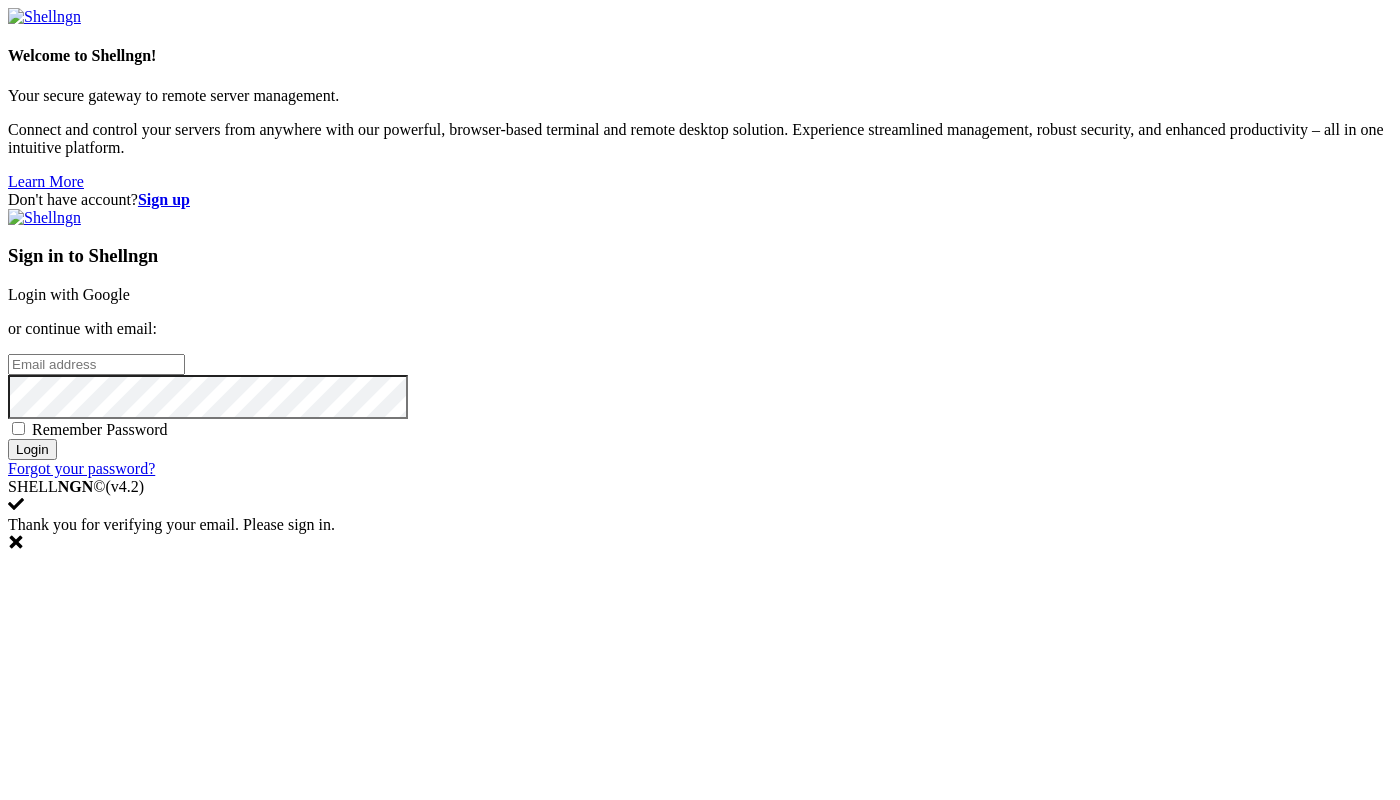 click at bounding box center (96, 364) 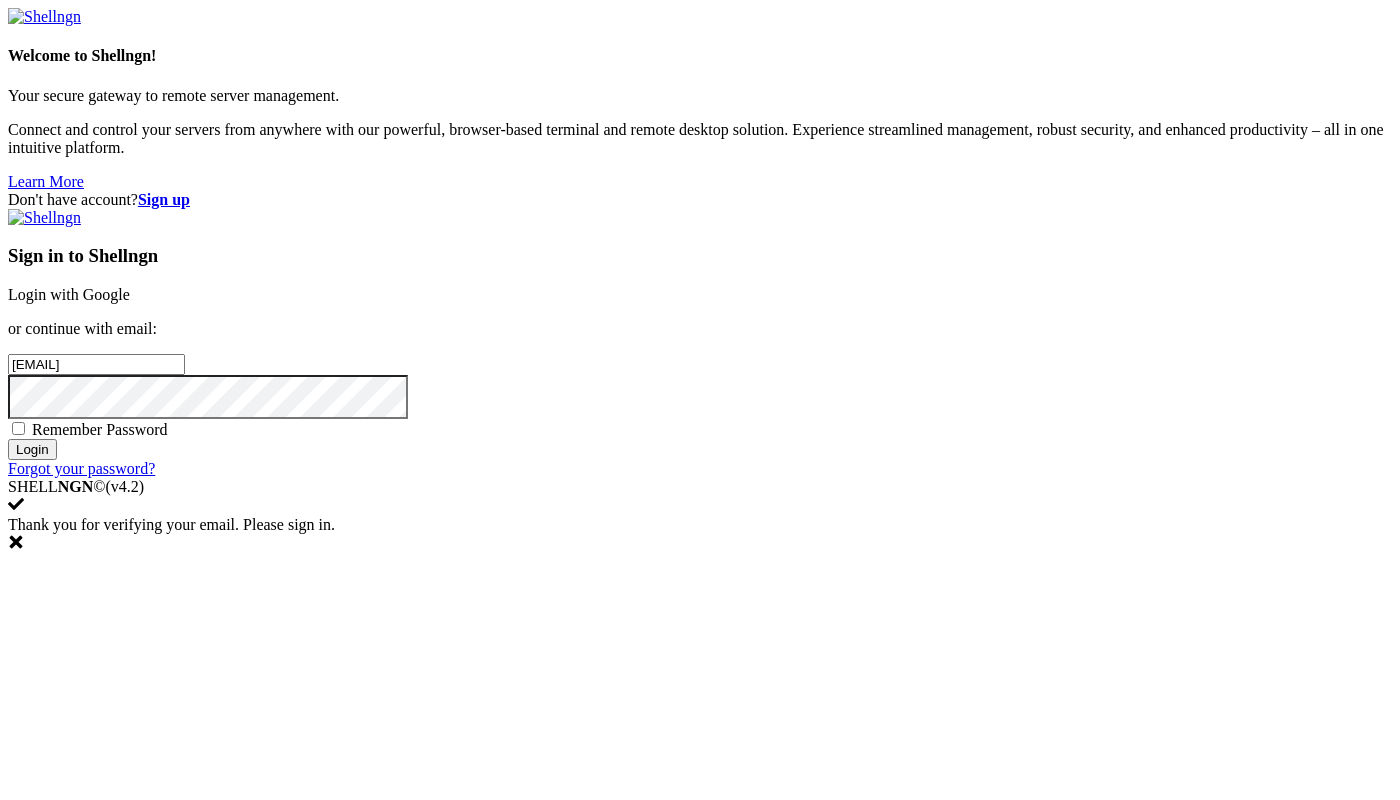 type on "[EMAIL]" 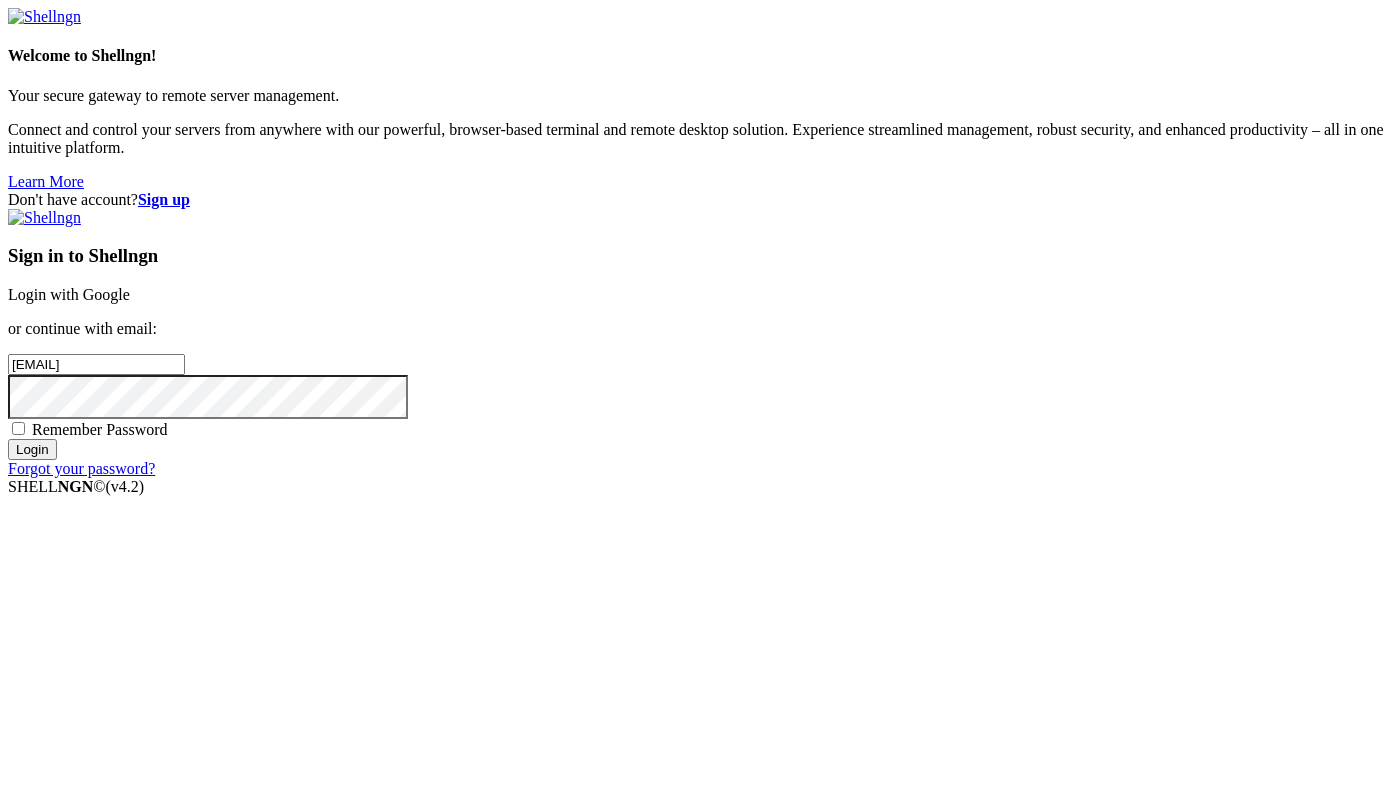 click on "Login" at bounding box center [32, 449] 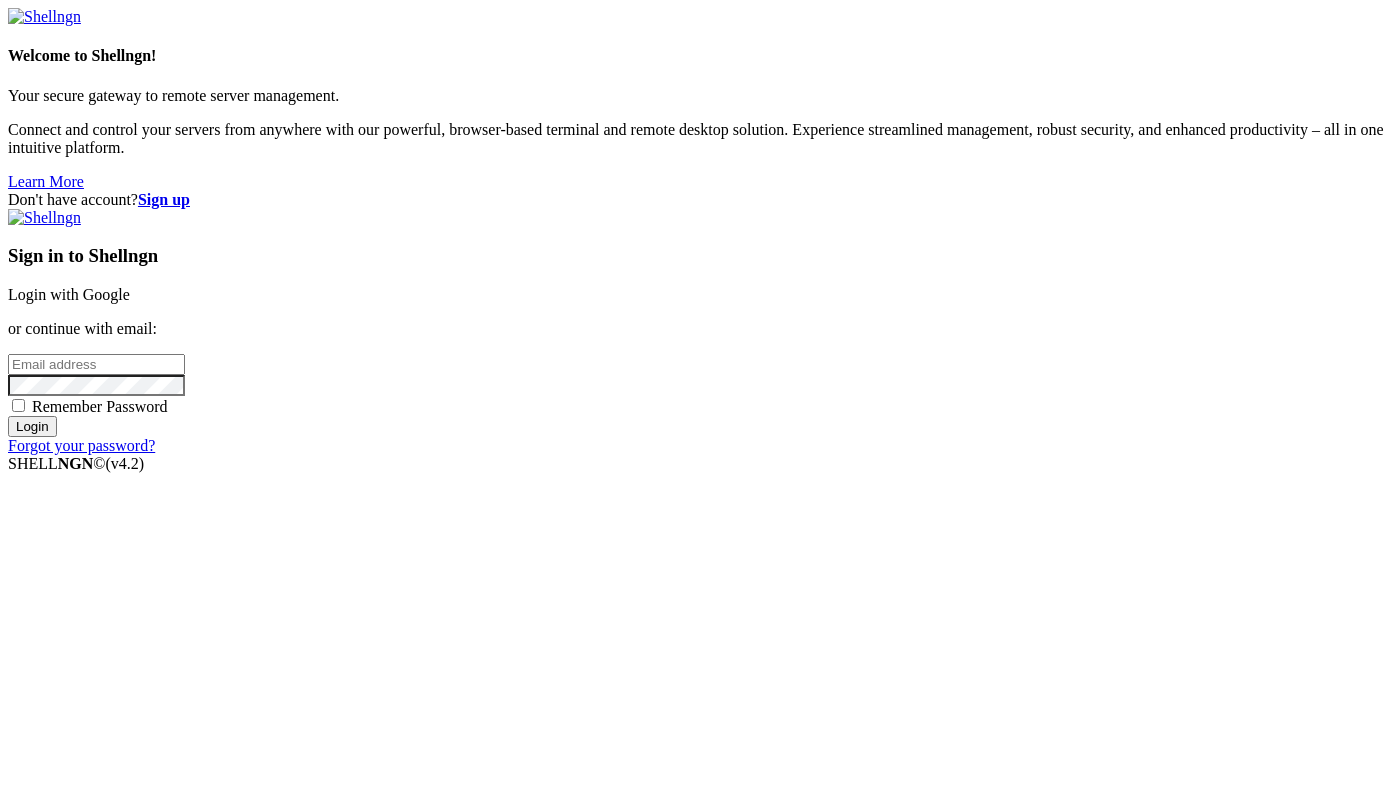 scroll, scrollTop: 0, scrollLeft: 0, axis: both 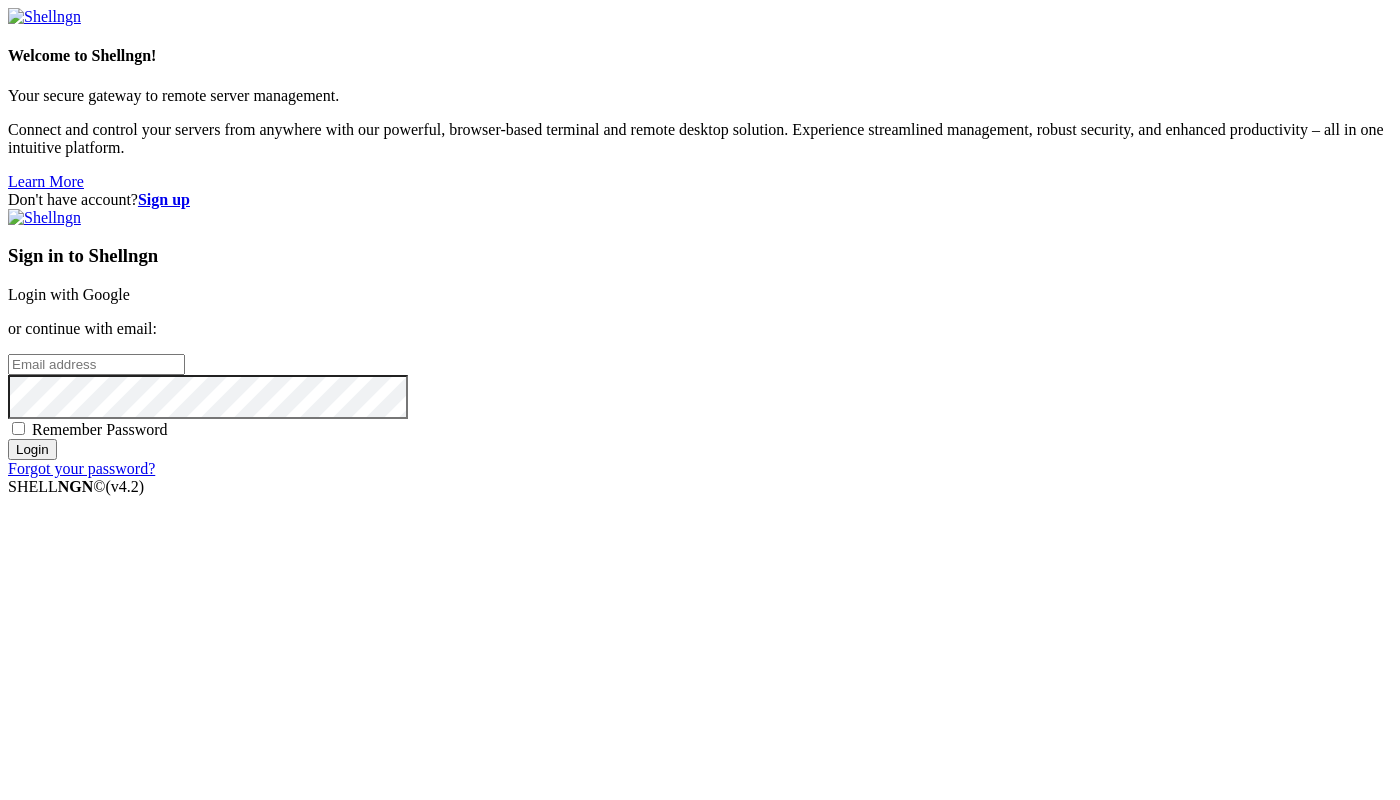 paste on "[USERNAME]@example.com" 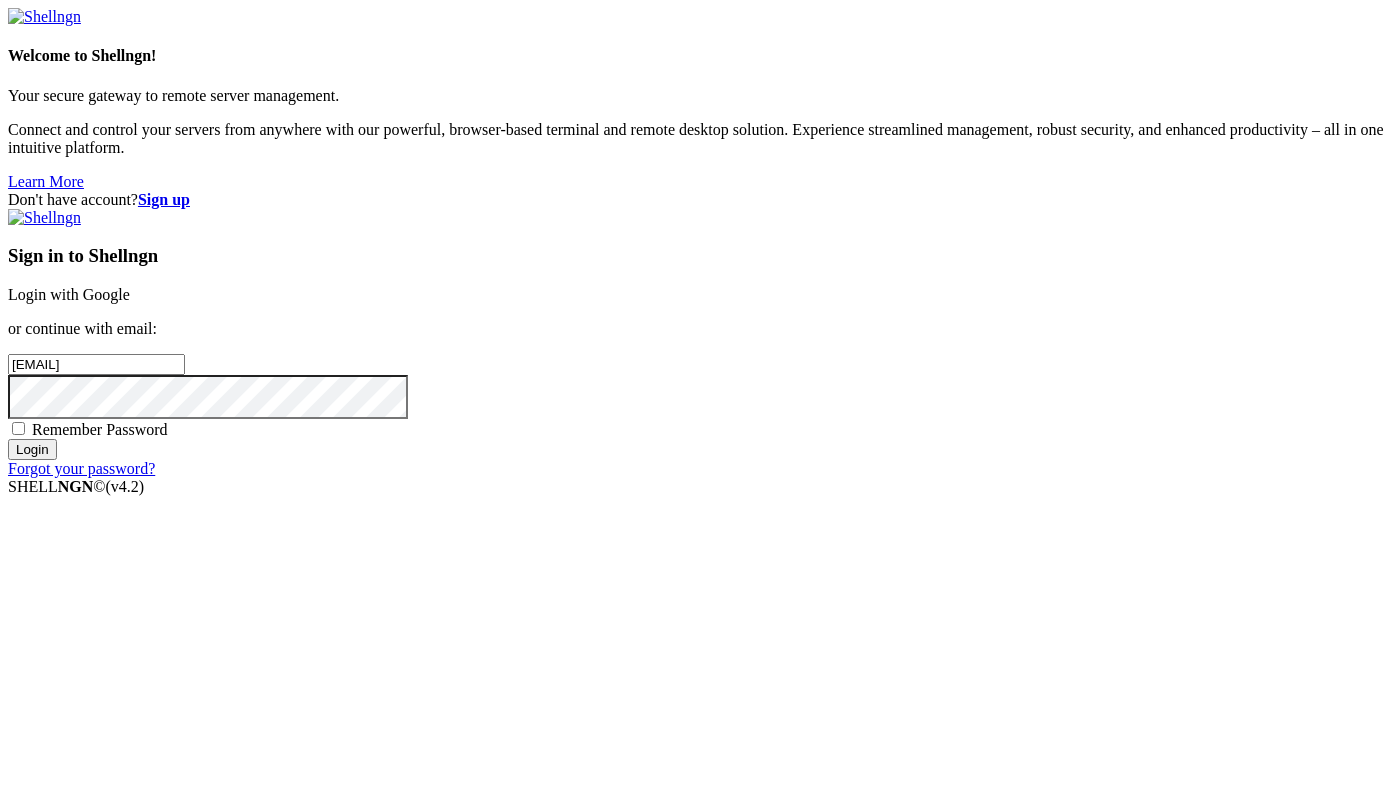 type on "[EMAIL]" 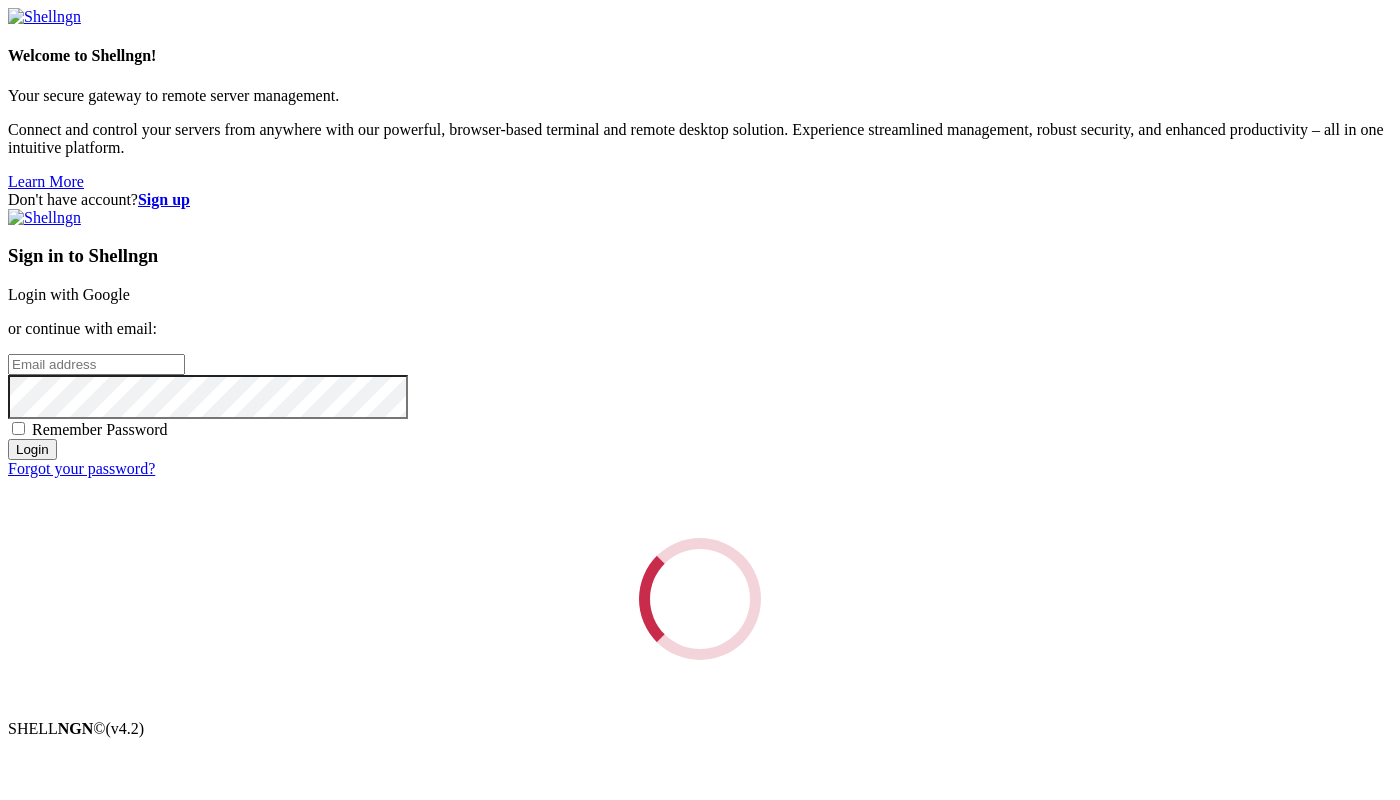 scroll, scrollTop: 0, scrollLeft: 0, axis: both 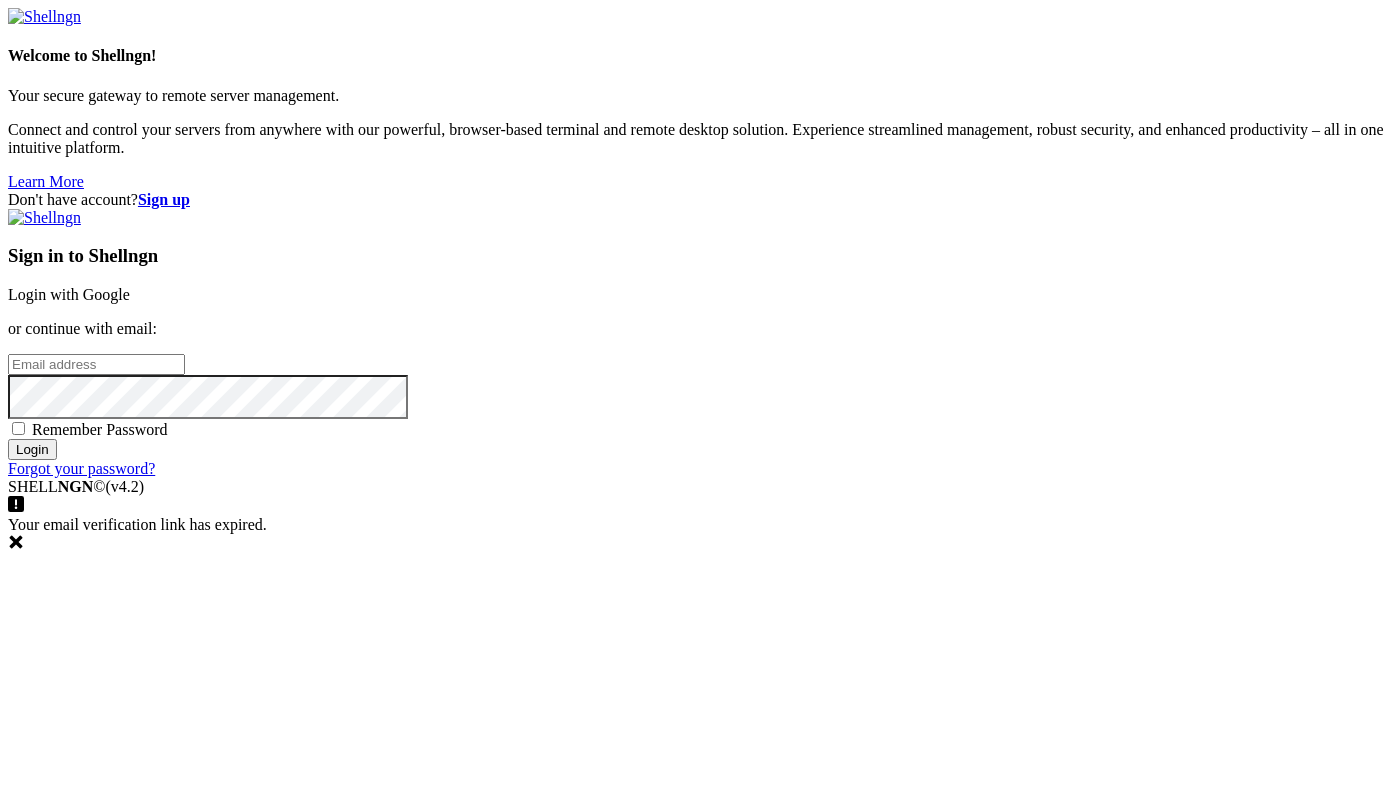 click at bounding box center [96, 364] 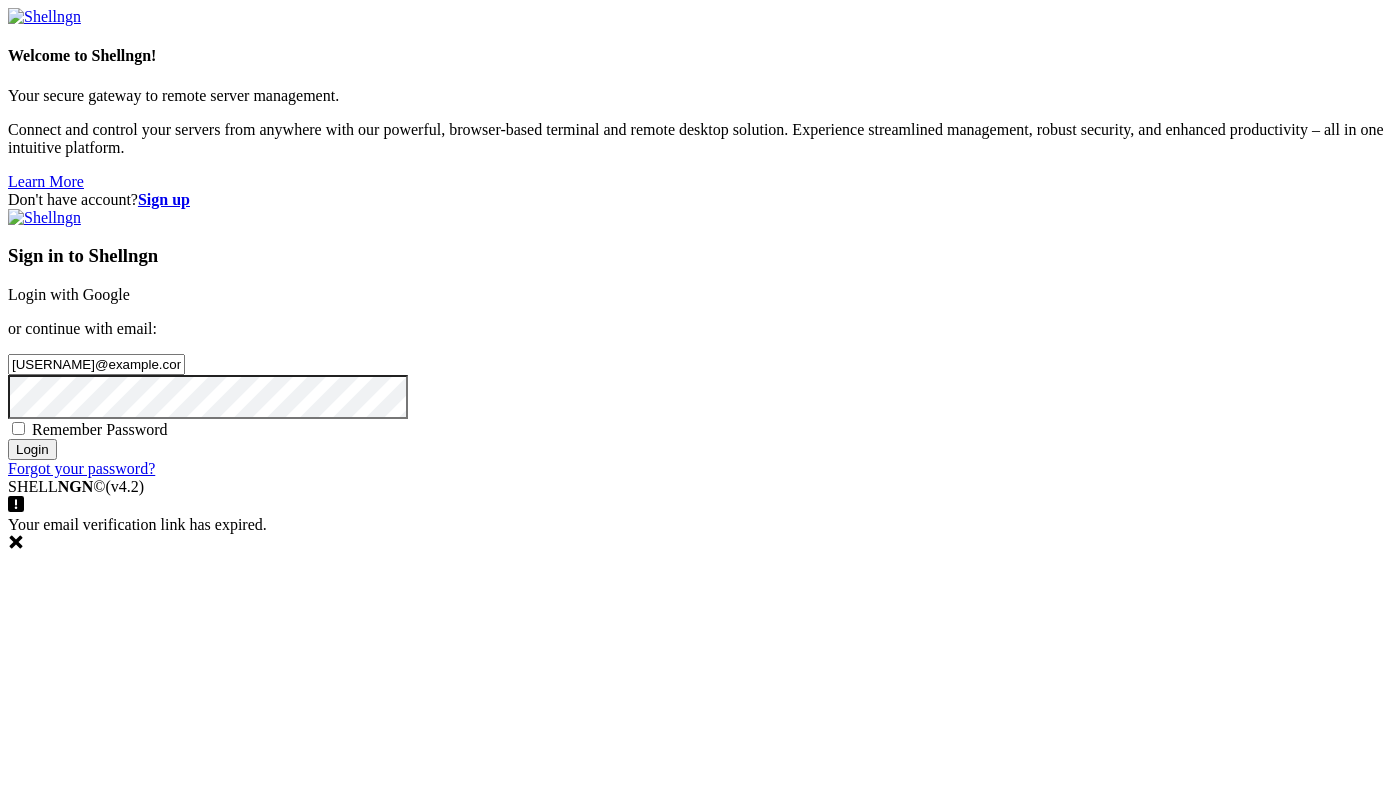 type on "[EMAIL]" 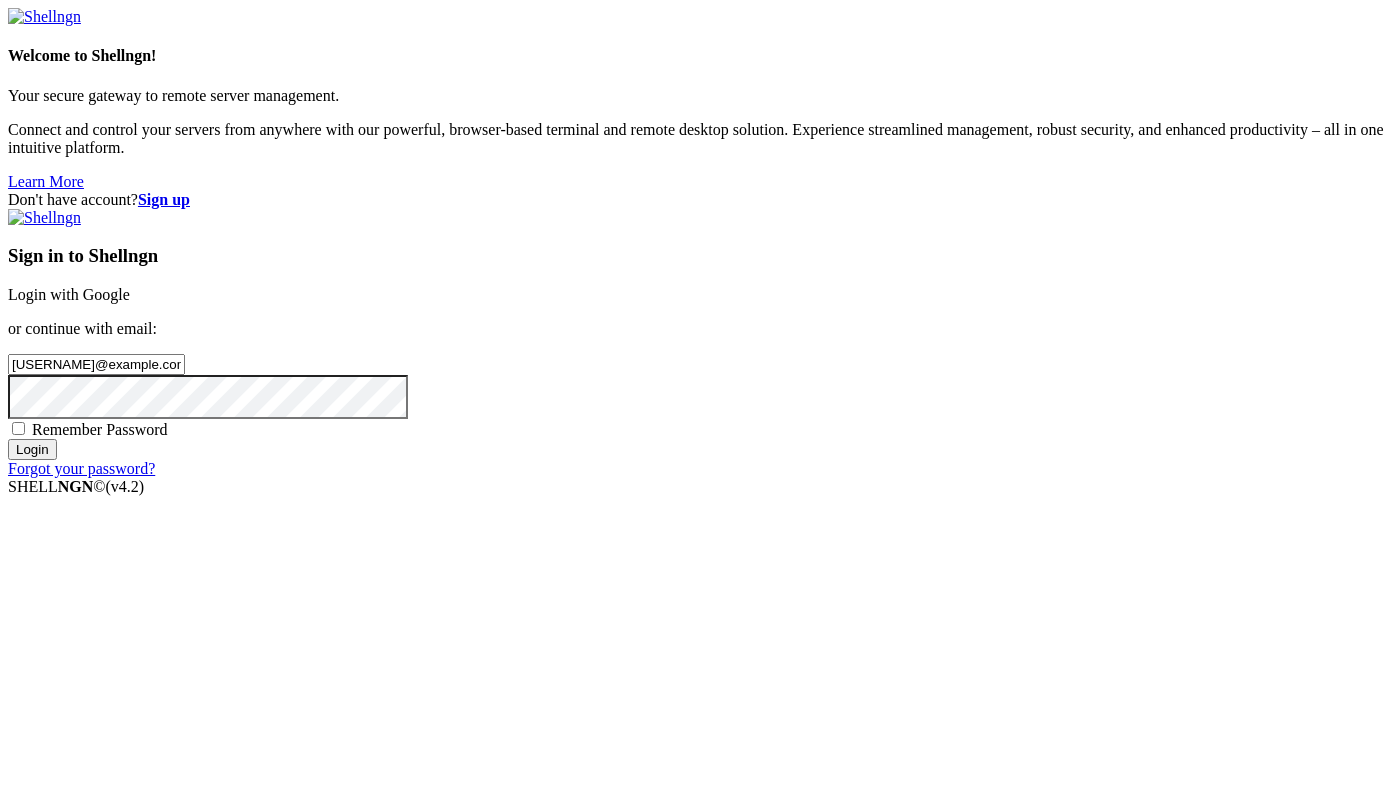 click on "Login" at bounding box center [32, 449] 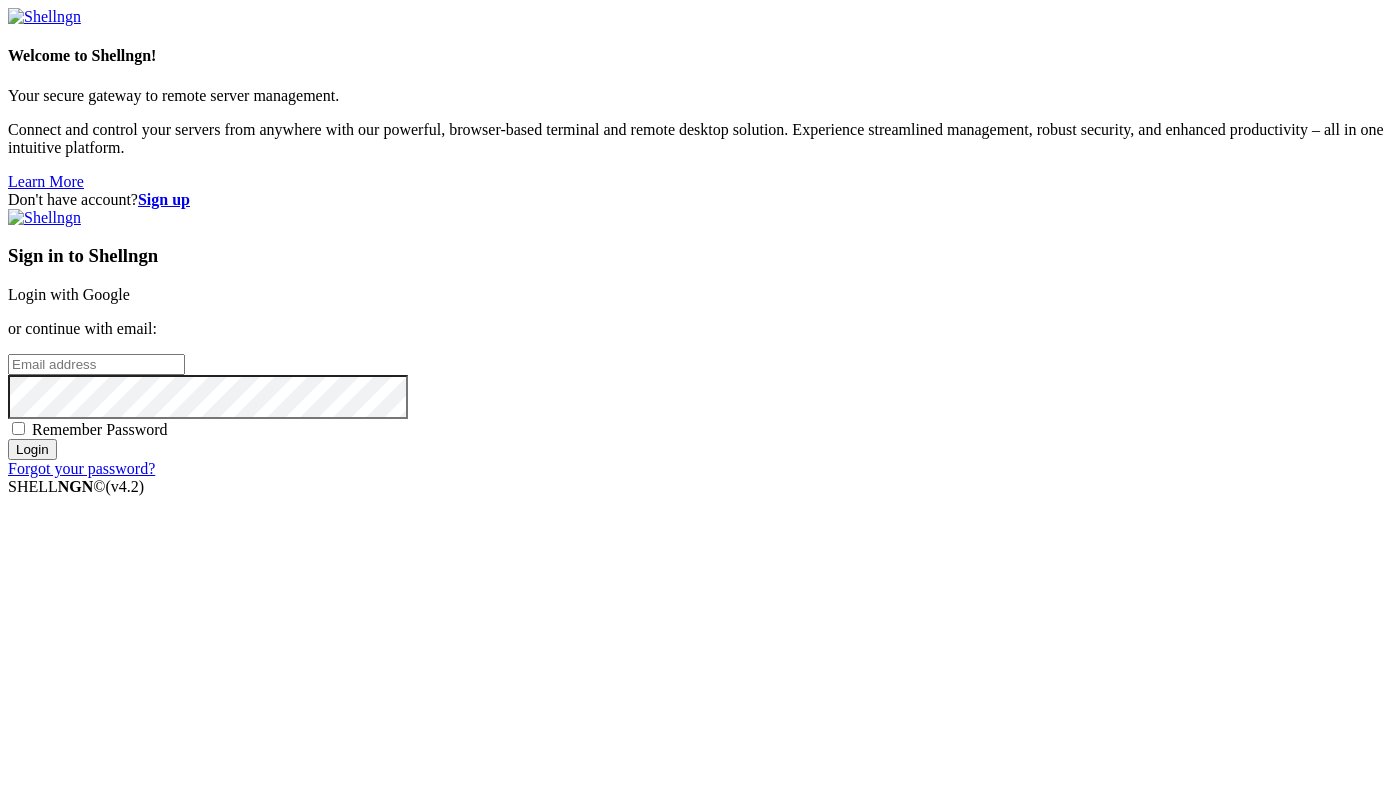 scroll, scrollTop: 0, scrollLeft: 0, axis: both 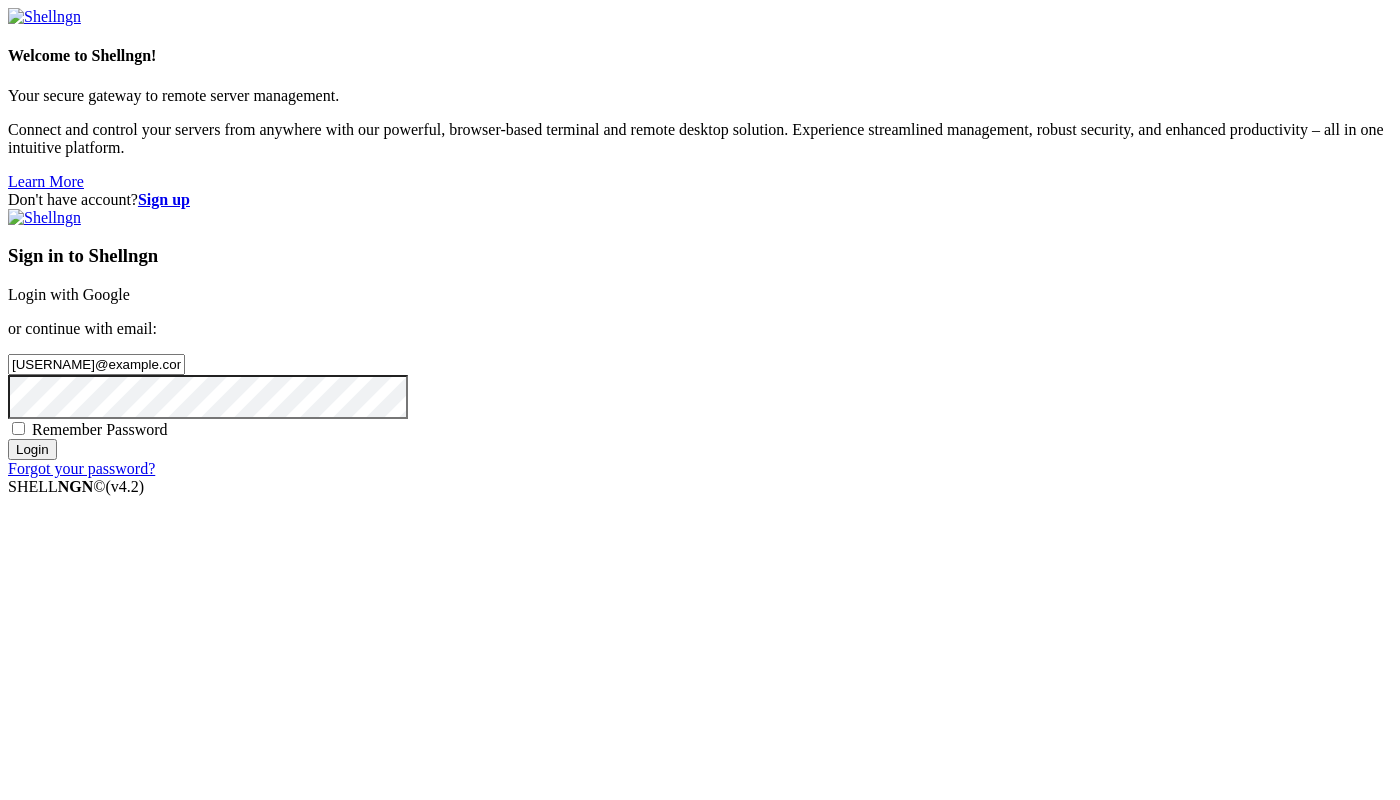 type on "[USERNAME]@example.com" 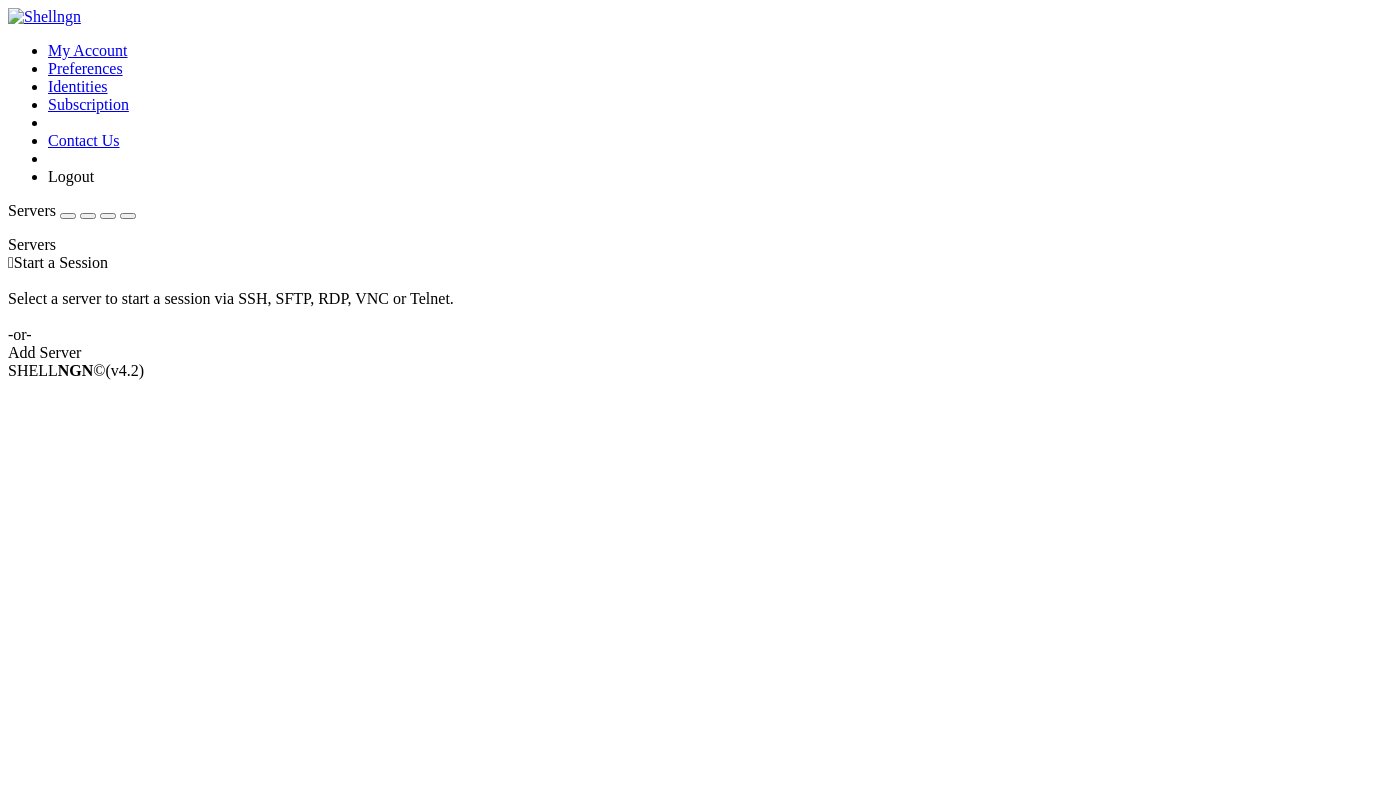 click on "Add Server" at bounding box center (700, 353) 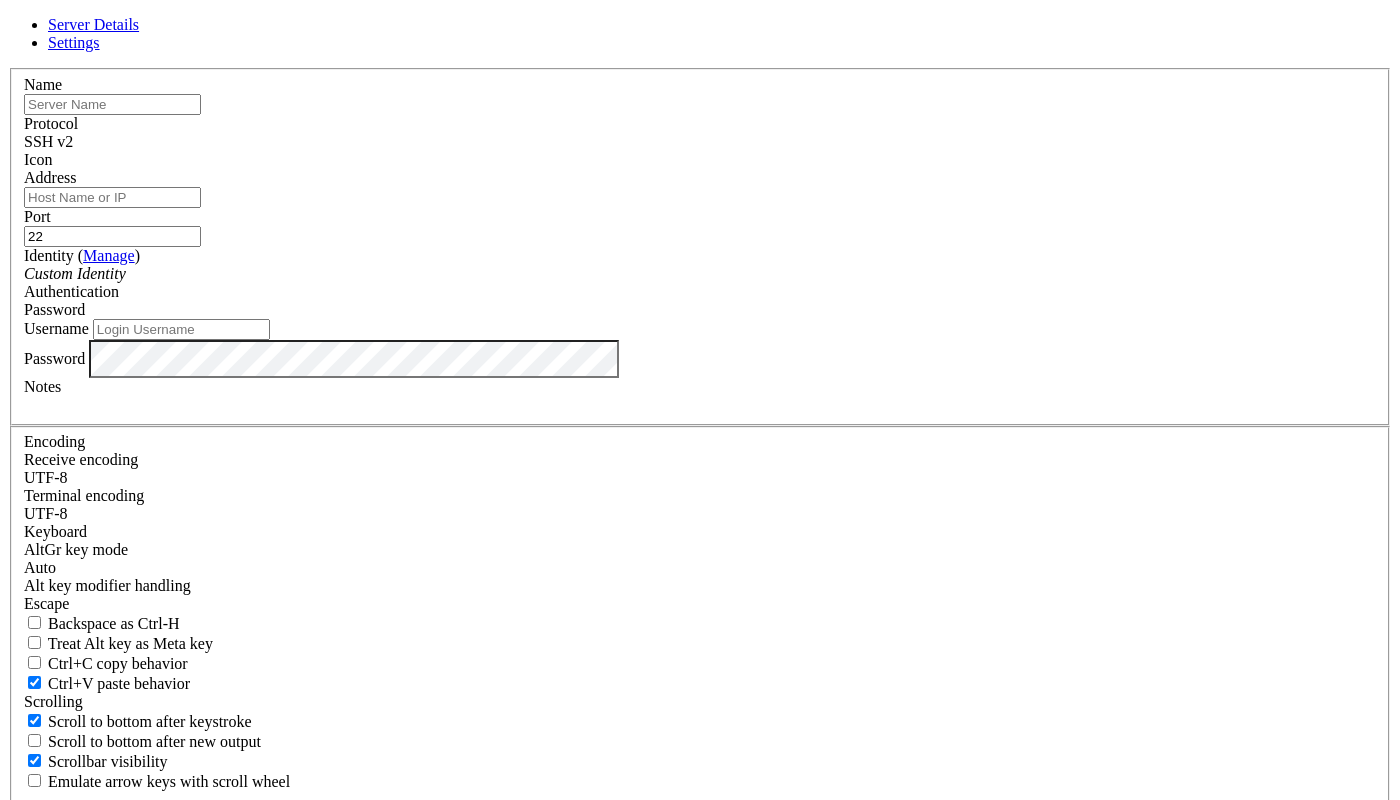 click on "Get Started" at bounding box center [50, 1027] 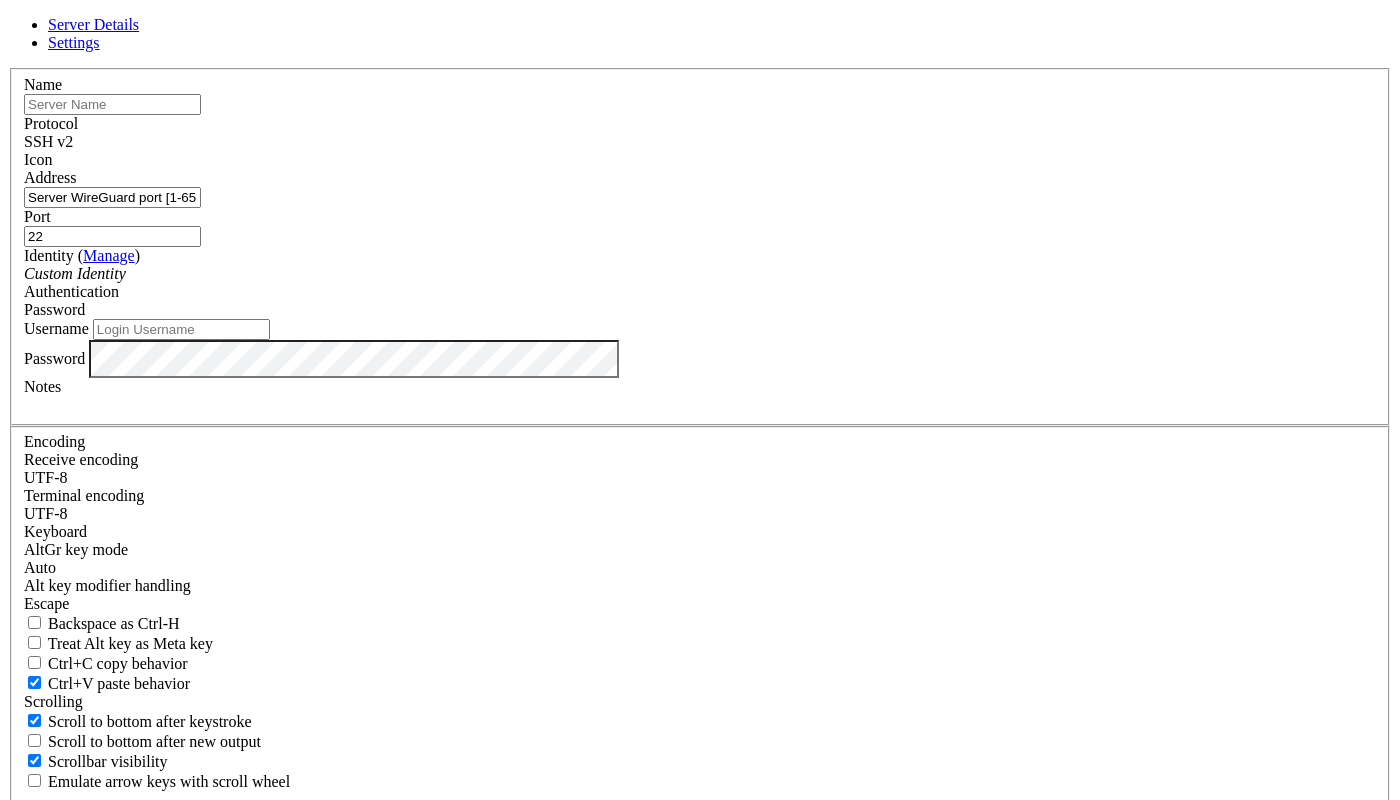 click at bounding box center [112, 104] 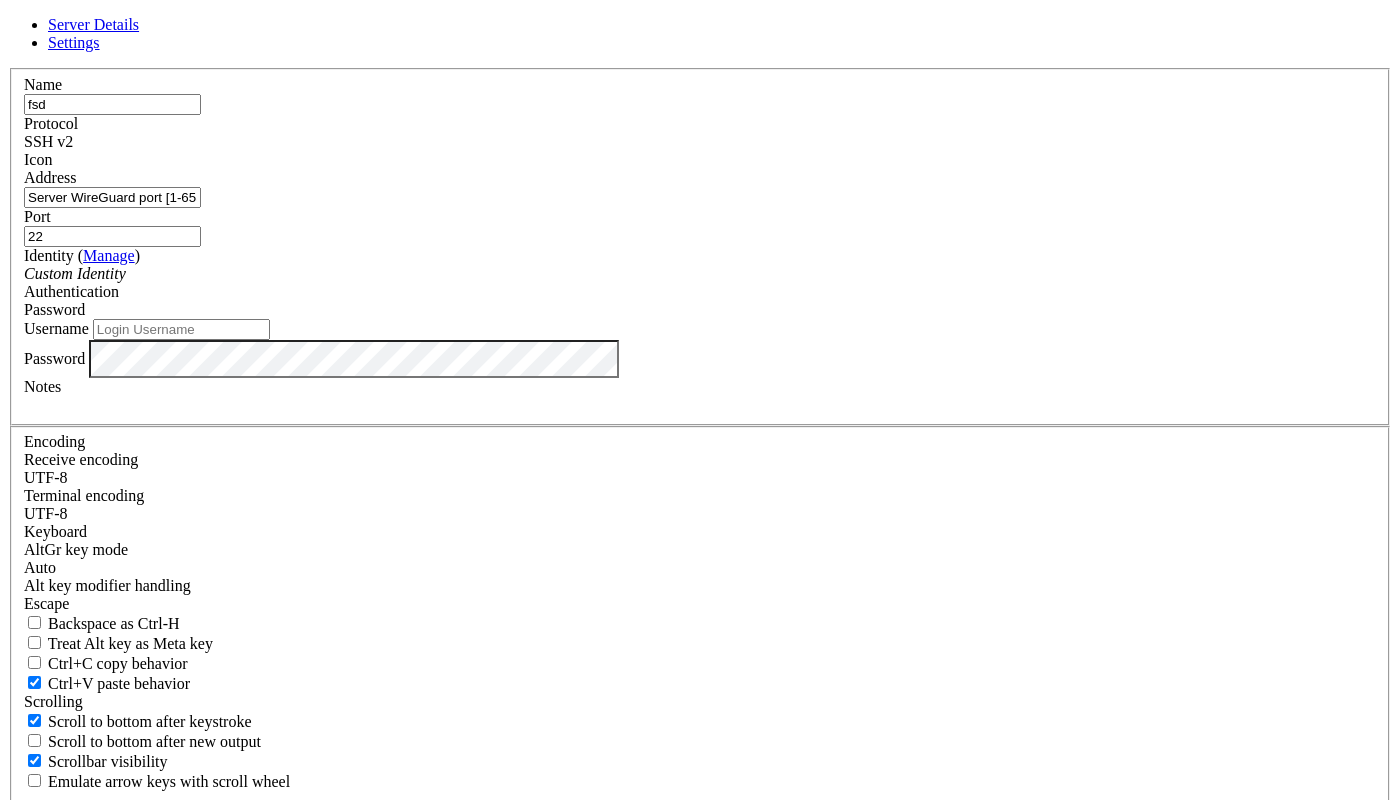 type on "fsd" 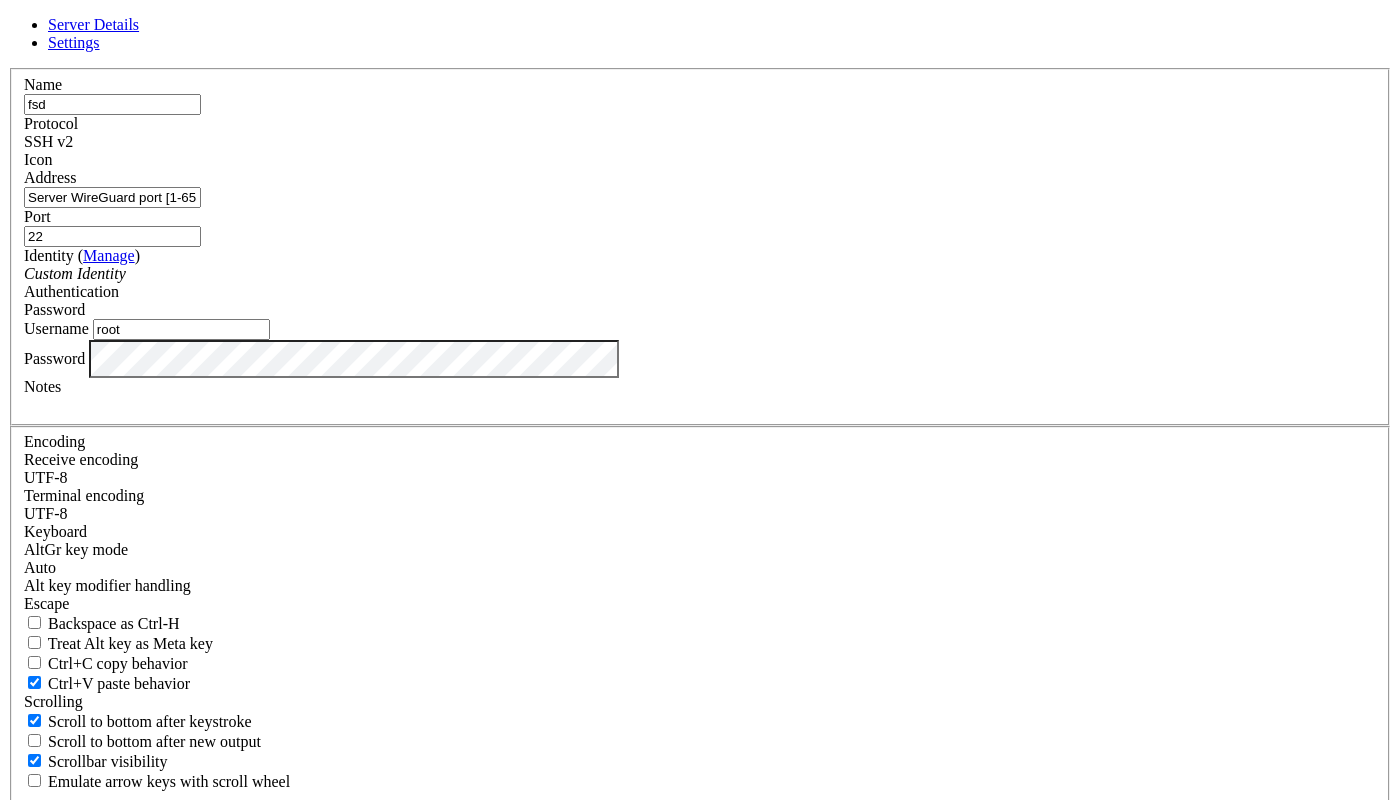 type on "root" 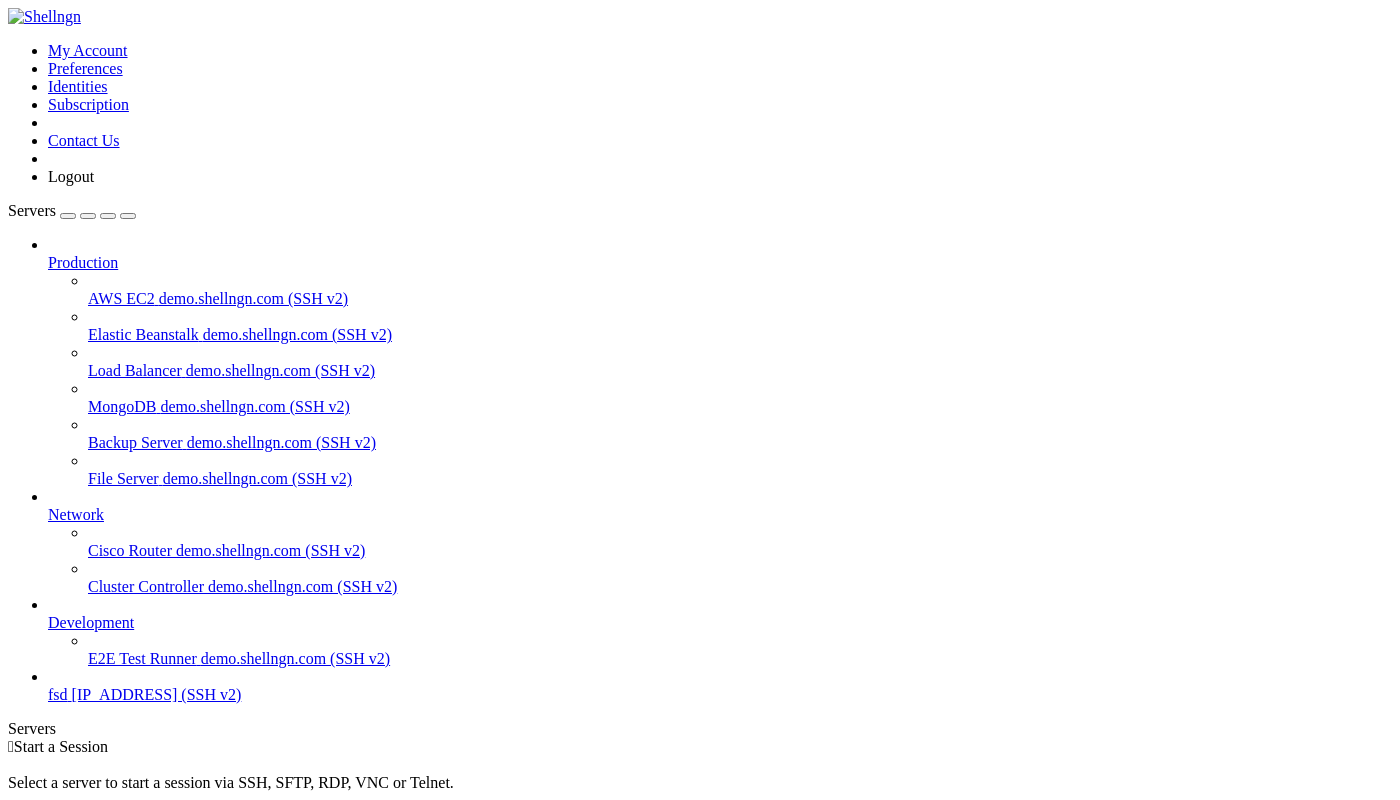 scroll, scrollTop: 7, scrollLeft: 0, axis: vertical 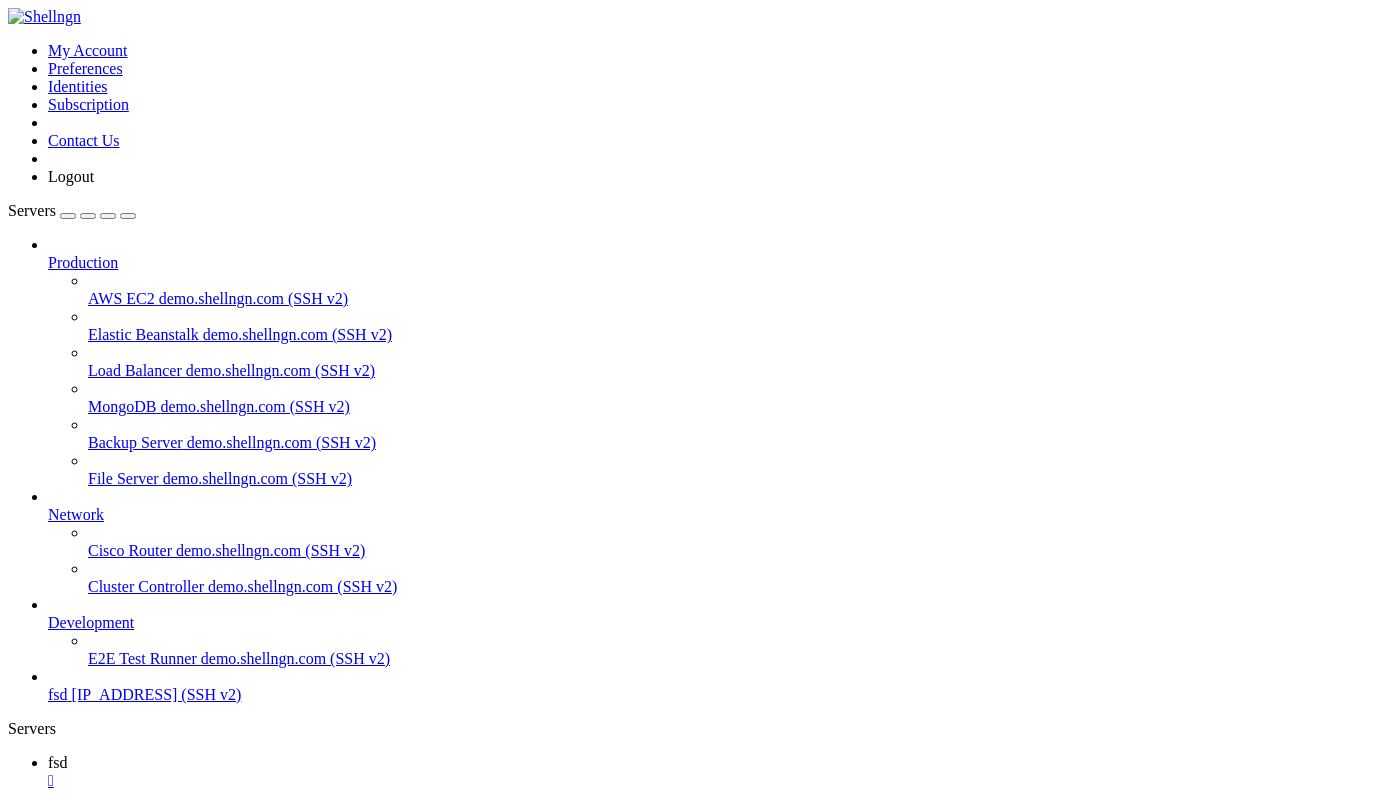click 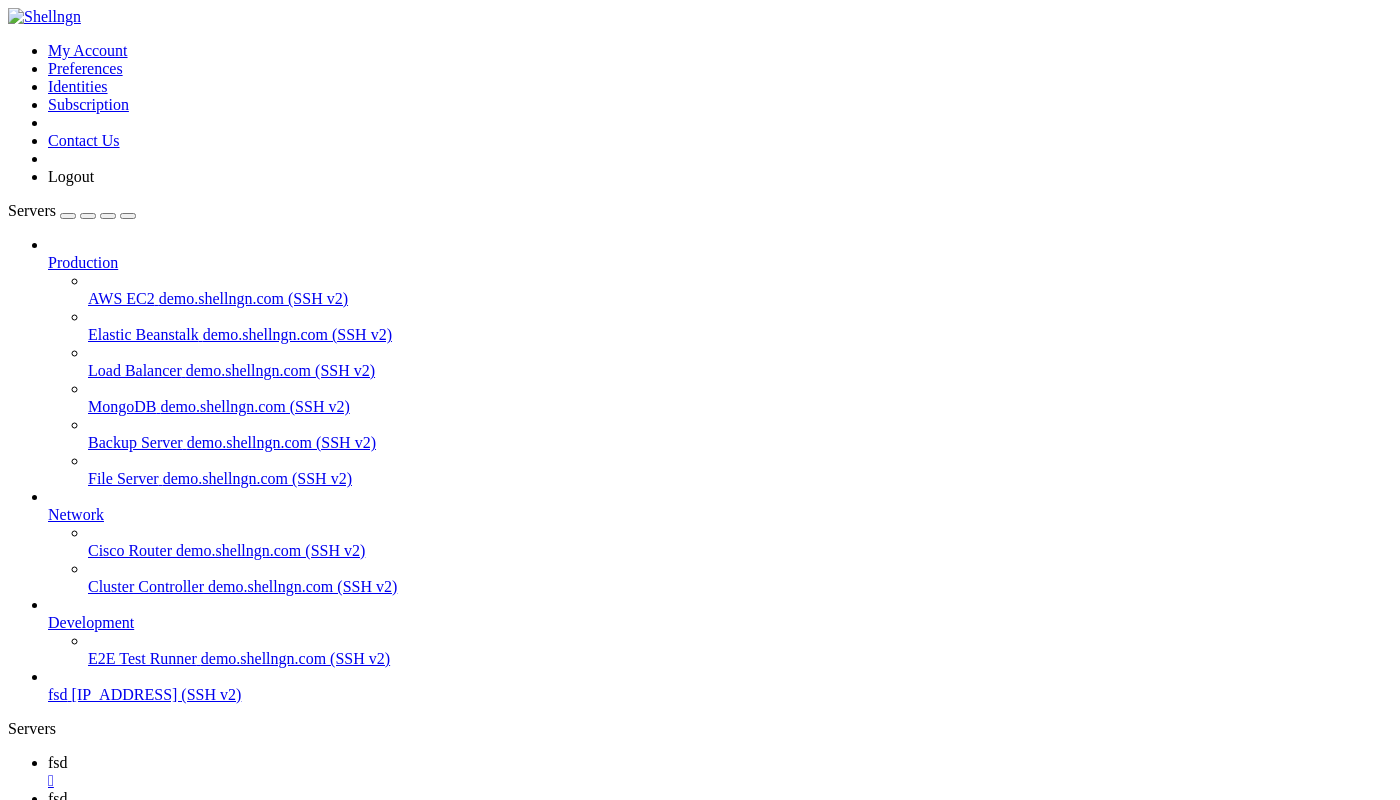click on "fsd
" at bounding box center [720, 772] 